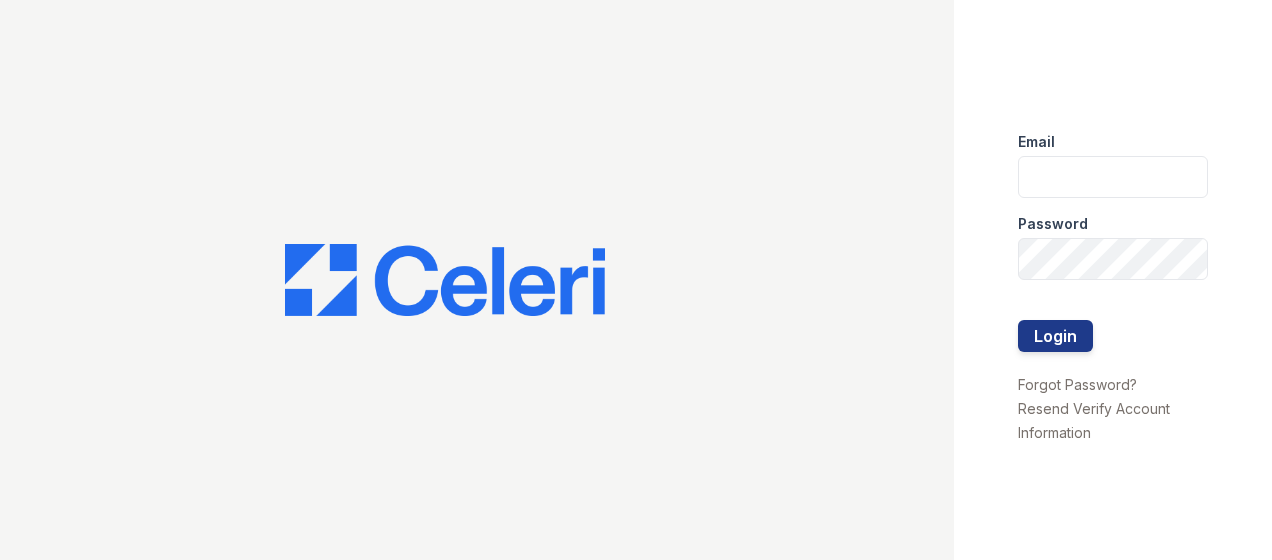 scroll, scrollTop: 0, scrollLeft: 0, axis: both 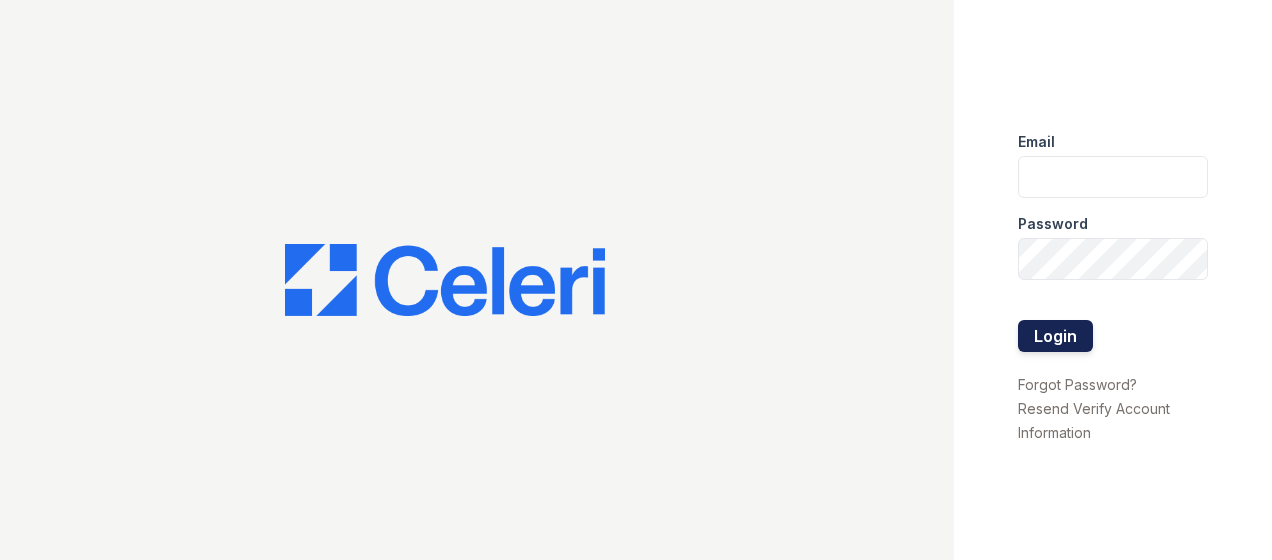 type on "Arrivesilverspring@trinity-pm.com" 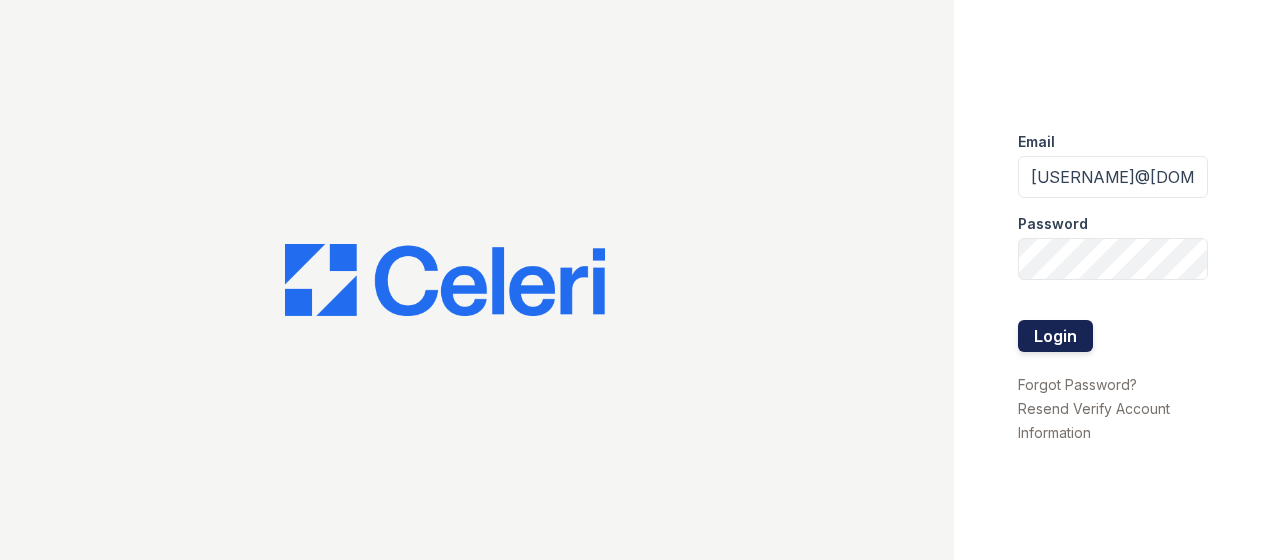 click on "Login" at bounding box center (1055, 336) 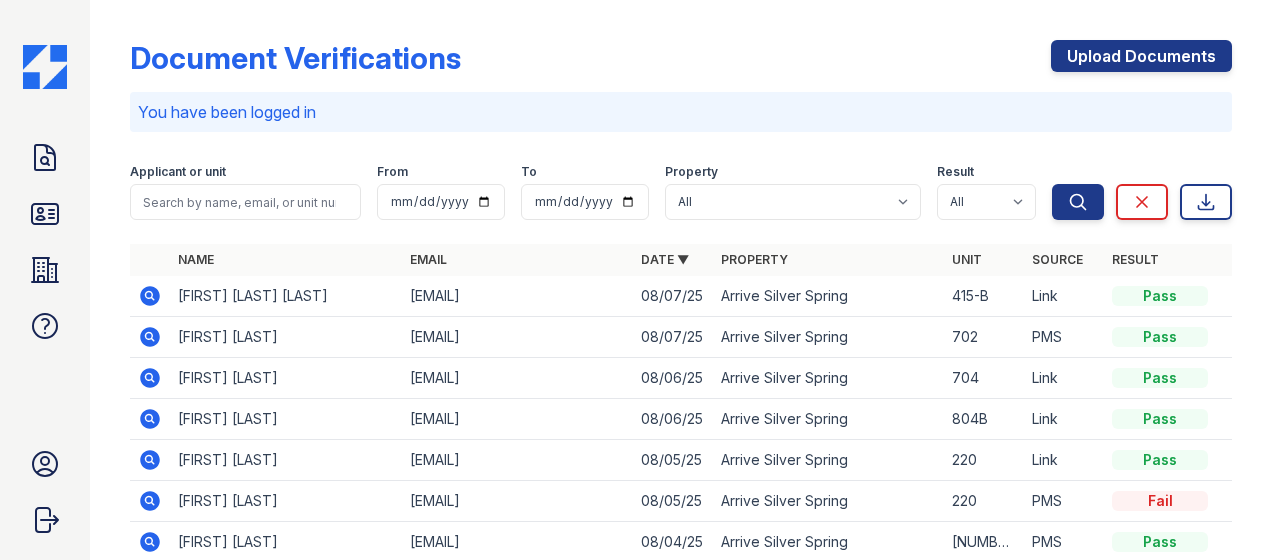 scroll, scrollTop: 0, scrollLeft: 0, axis: both 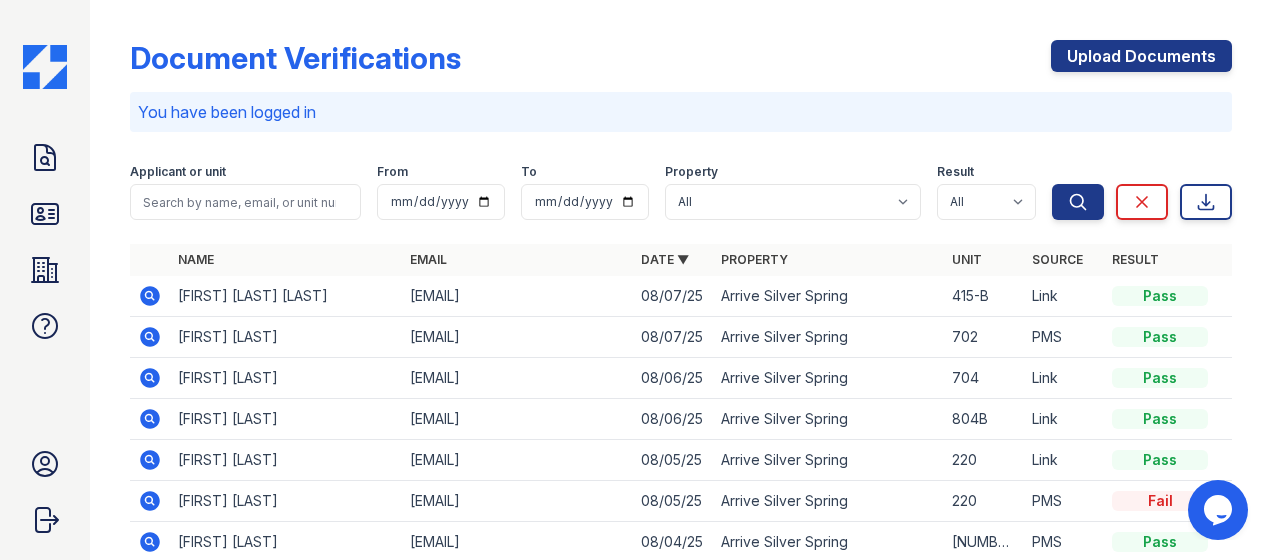 click 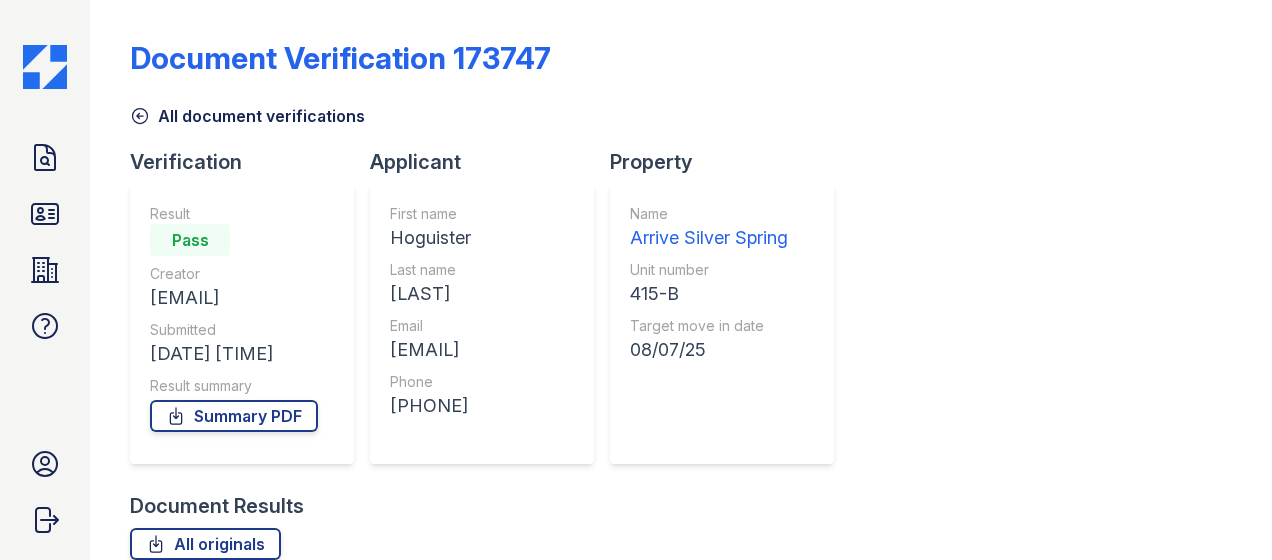 scroll, scrollTop: 0, scrollLeft: 0, axis: both 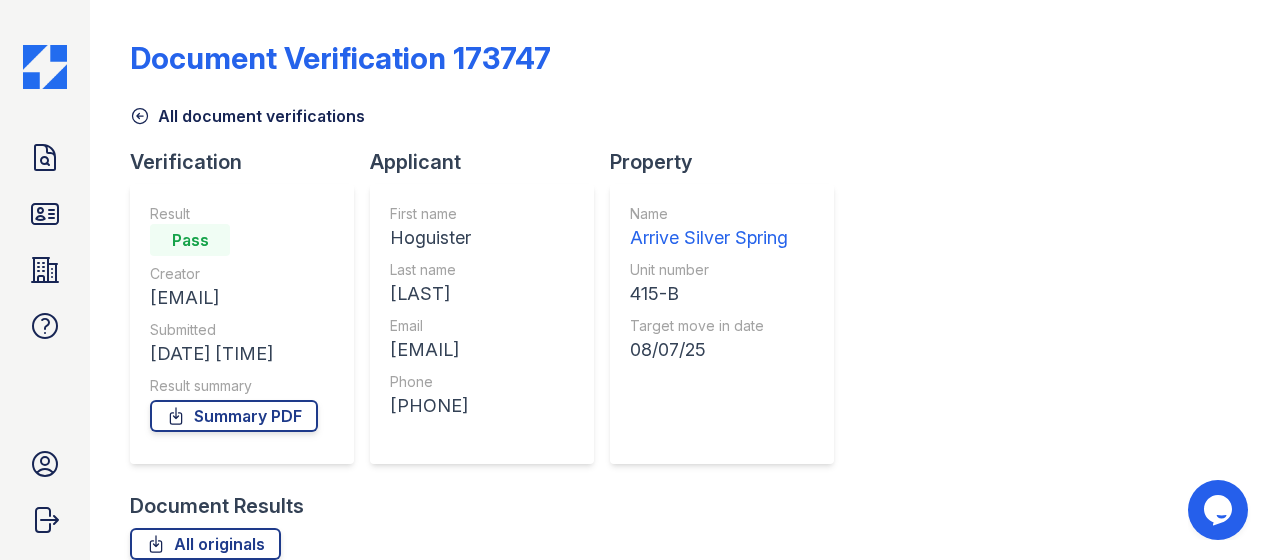 click 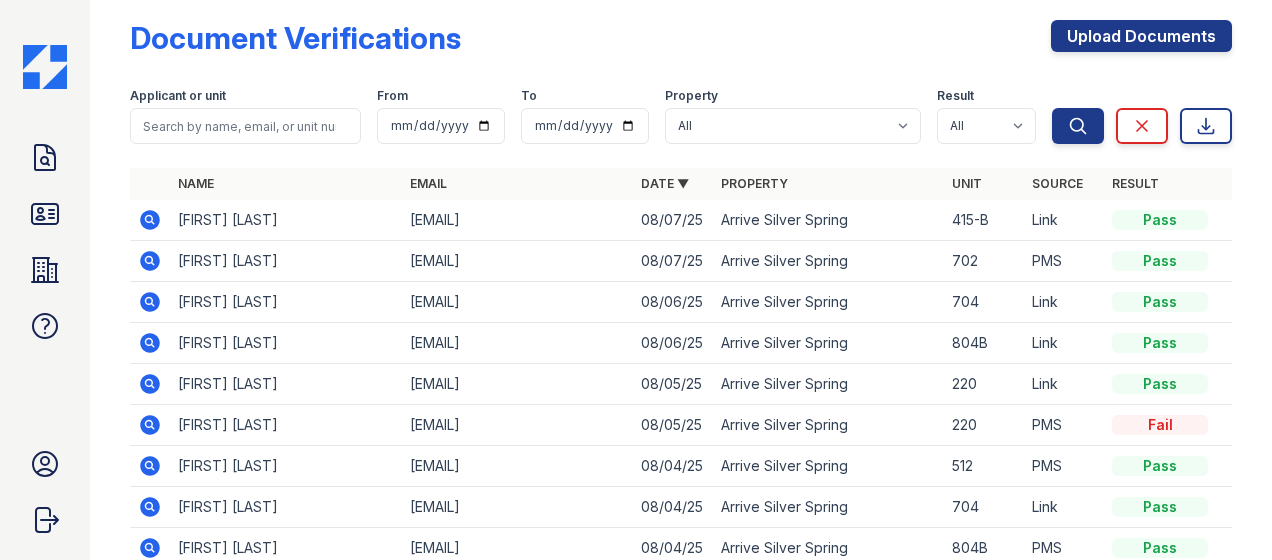scroll, scrollTop: 20, scrollLeft: 0, axis: vertical 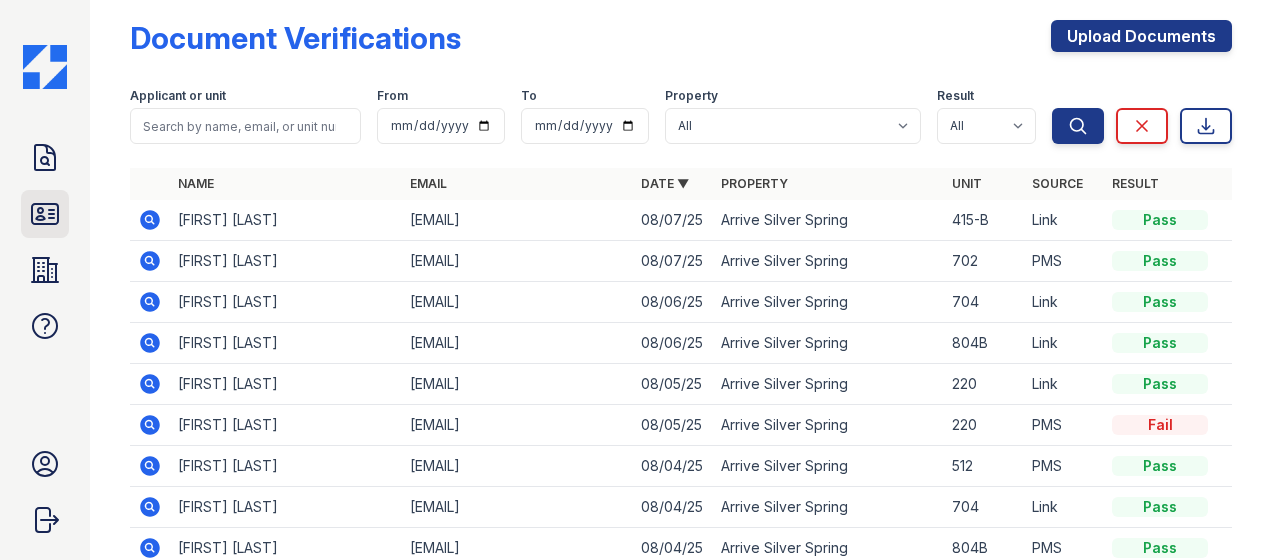 click 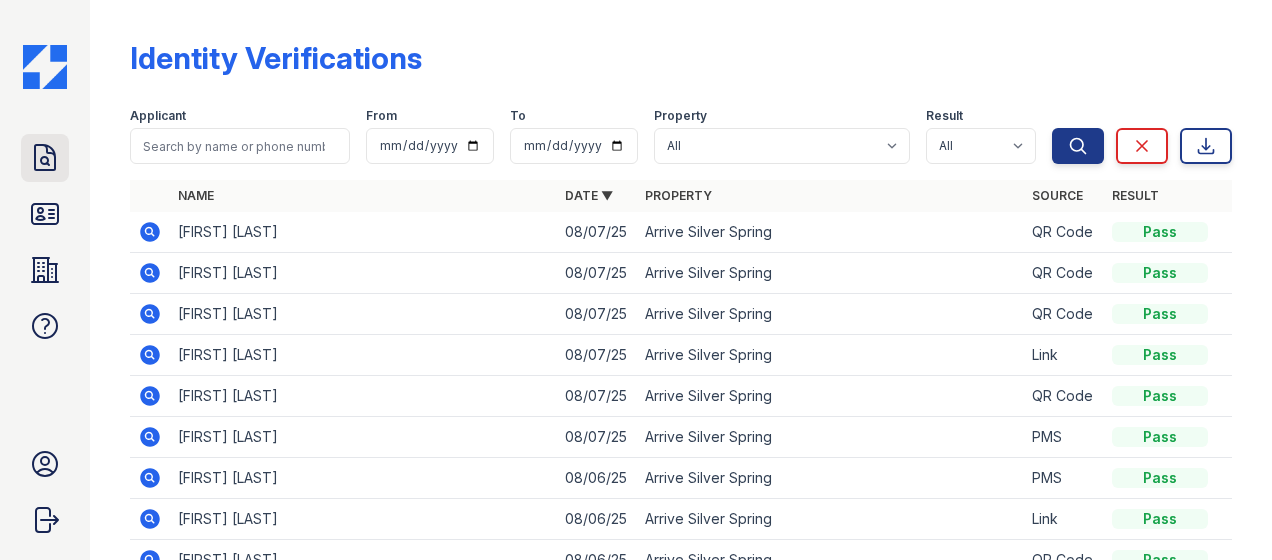 click 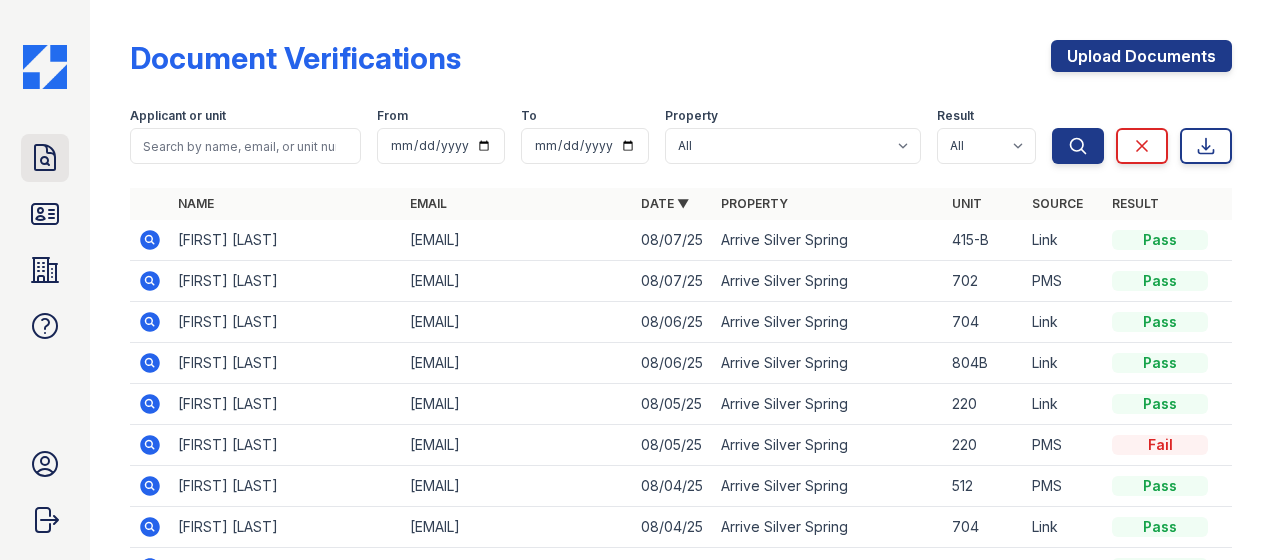 click 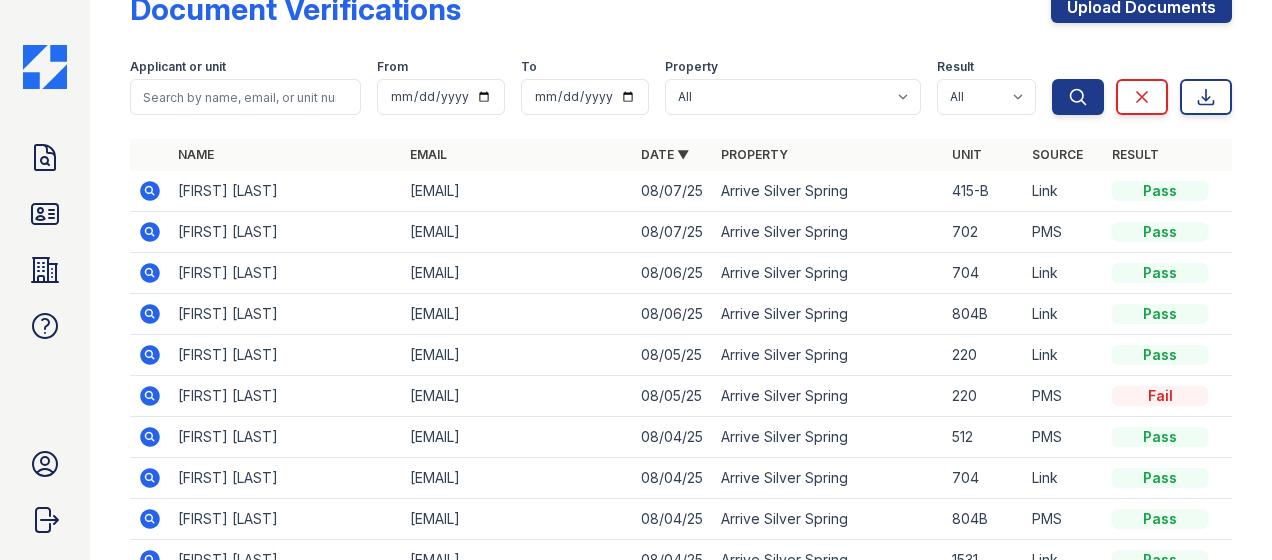 scroll, scrollTop: 0, scrollLeft: 0, axis: both 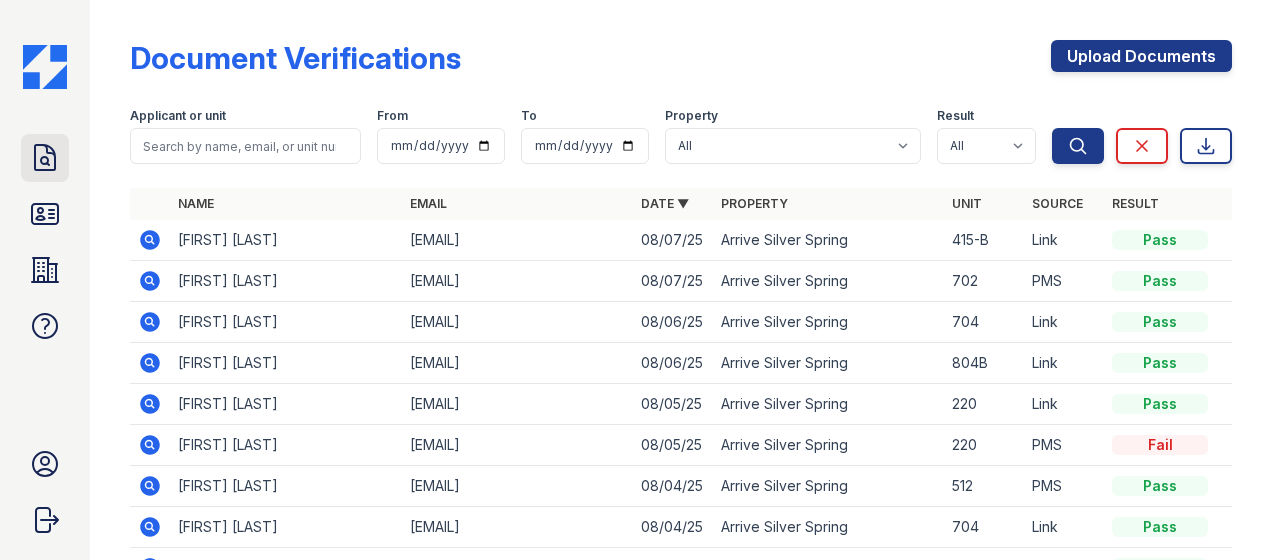 click 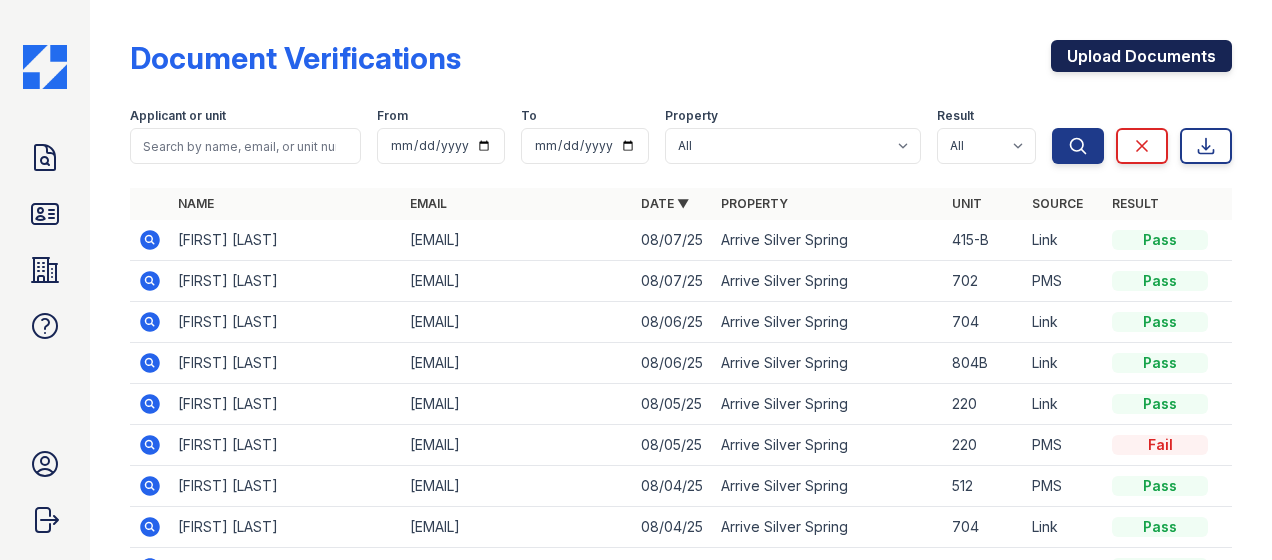 click on "Upload Documents" at bounding box center (1141, 56) 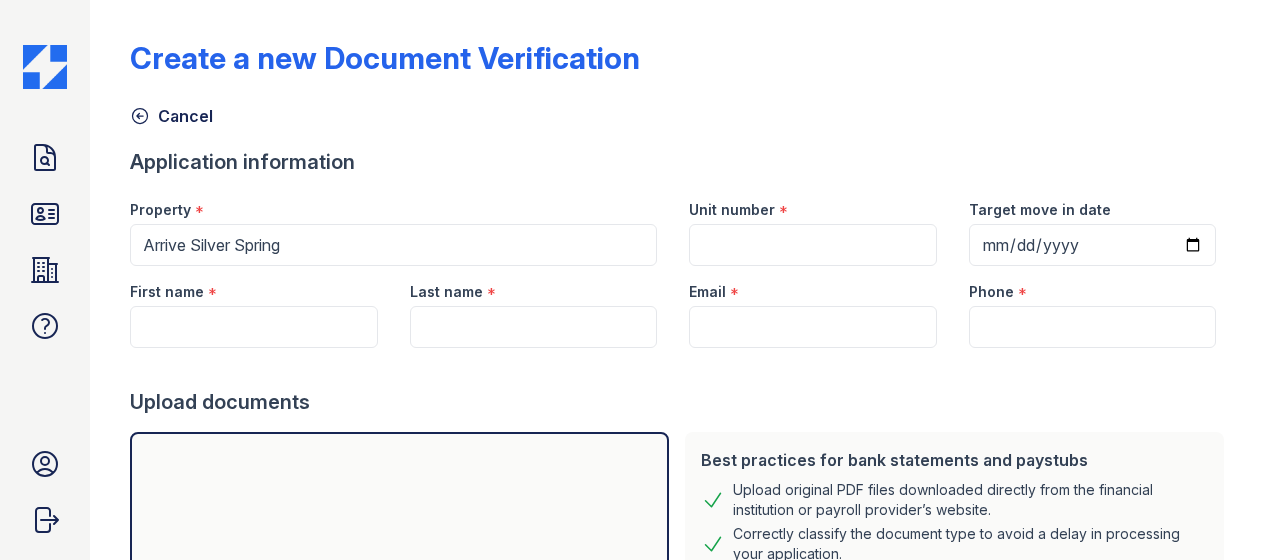 click on "Upload documents" at bounding box center [681, 402] 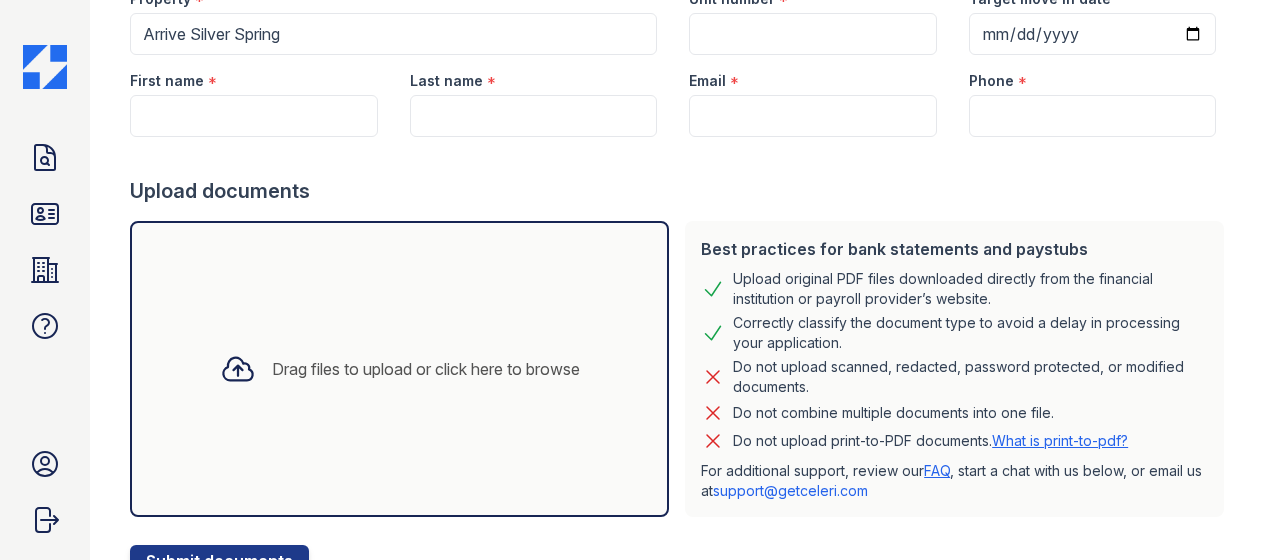 click on "Drag files to upload or click here to browse" at bounding box center (426, 369) 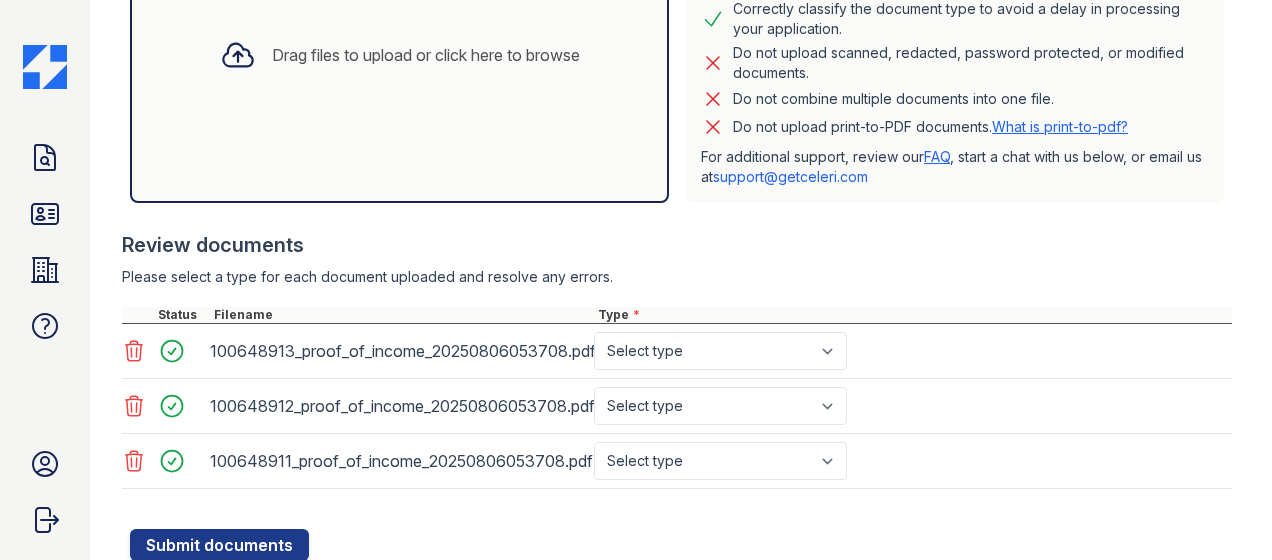 scroll, scrollTop: 529, scrollLeft: 0, axis: vertical 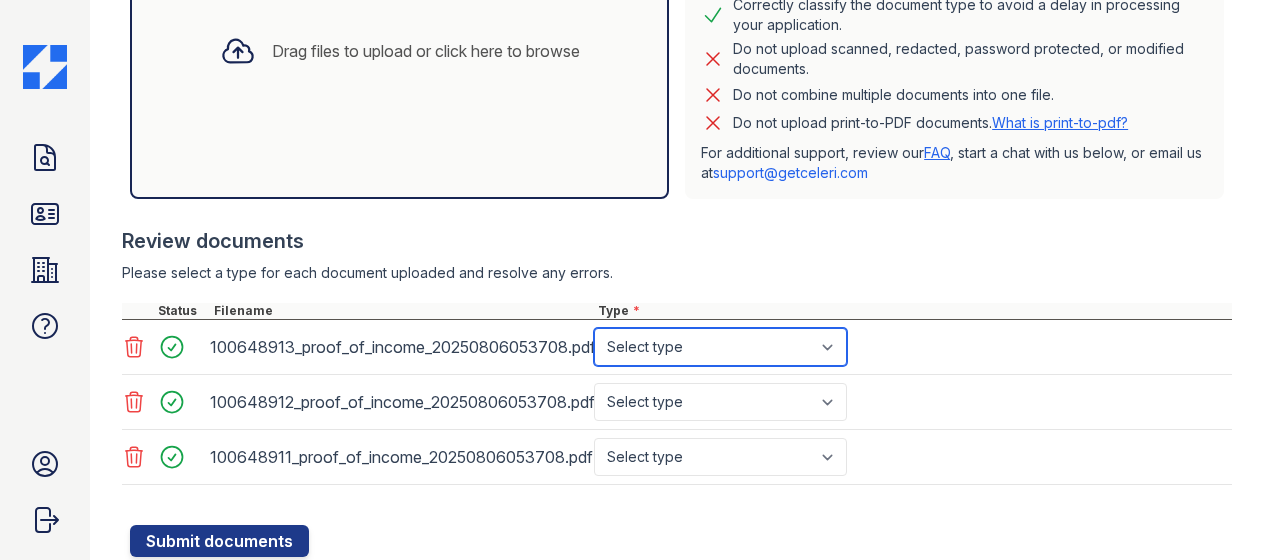 click on "Select type
Paystub
Bank Statement
Offer Letter
Tax Documents
Benefit Award Letter
Investment Account Statement
Other" at bounding box center (720, 347) 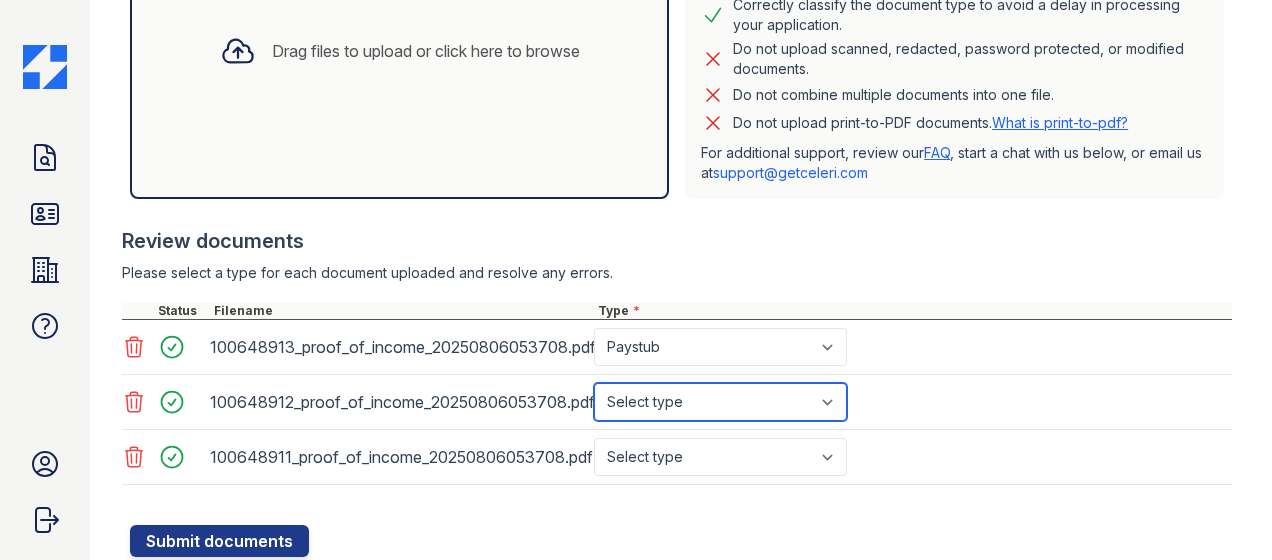 click on "Select type
Paystub
Bank Statement
Offer Letter
Tax Documents
Benefit Award Letter
Investment Account Statement
Other" at bounding box center (720, 402) 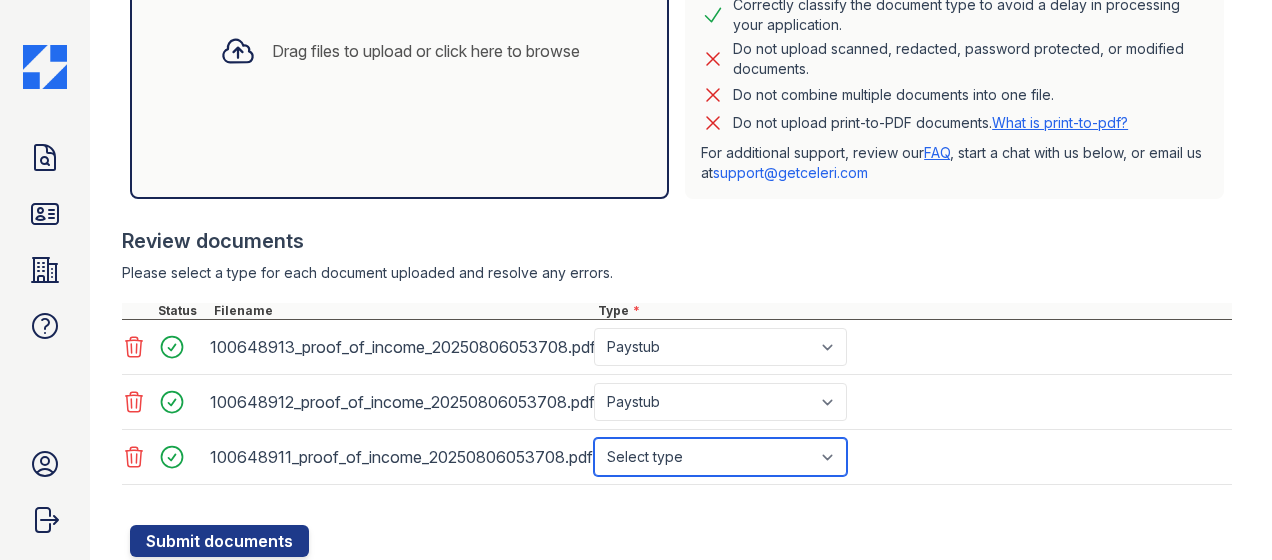 click on "Select type
Paystub
Bank Statement
Offer Letter
Tax Documents
Benefit Award Letter
Investment Account Statement
Other" at bounding box center [720, 457] 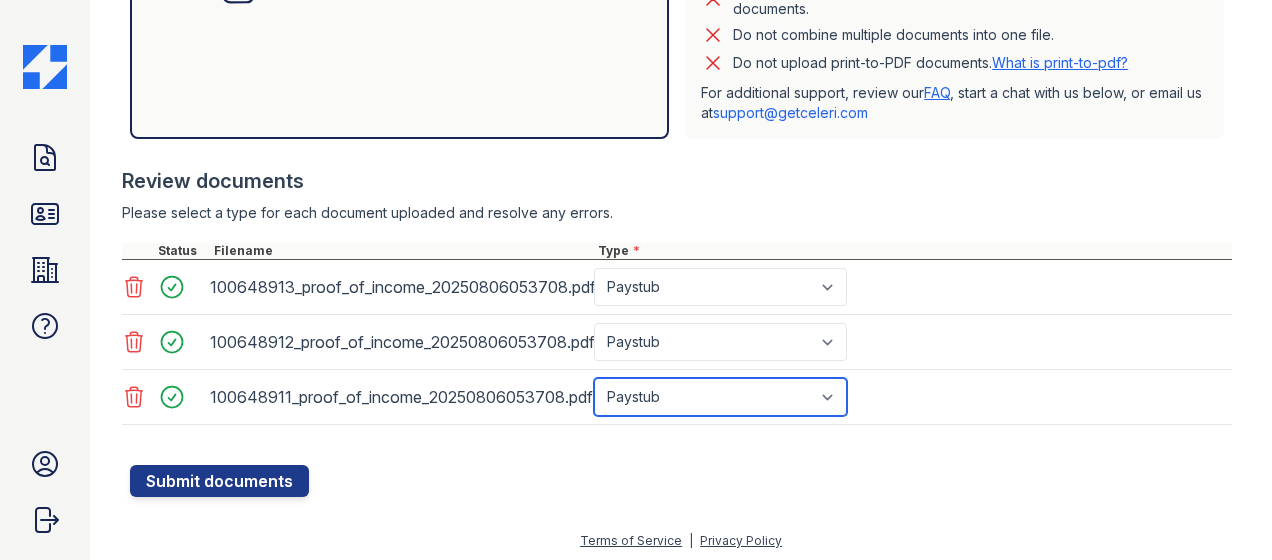 scroll, scrollTop: 588, scrollLeft: 0, axis: vertical 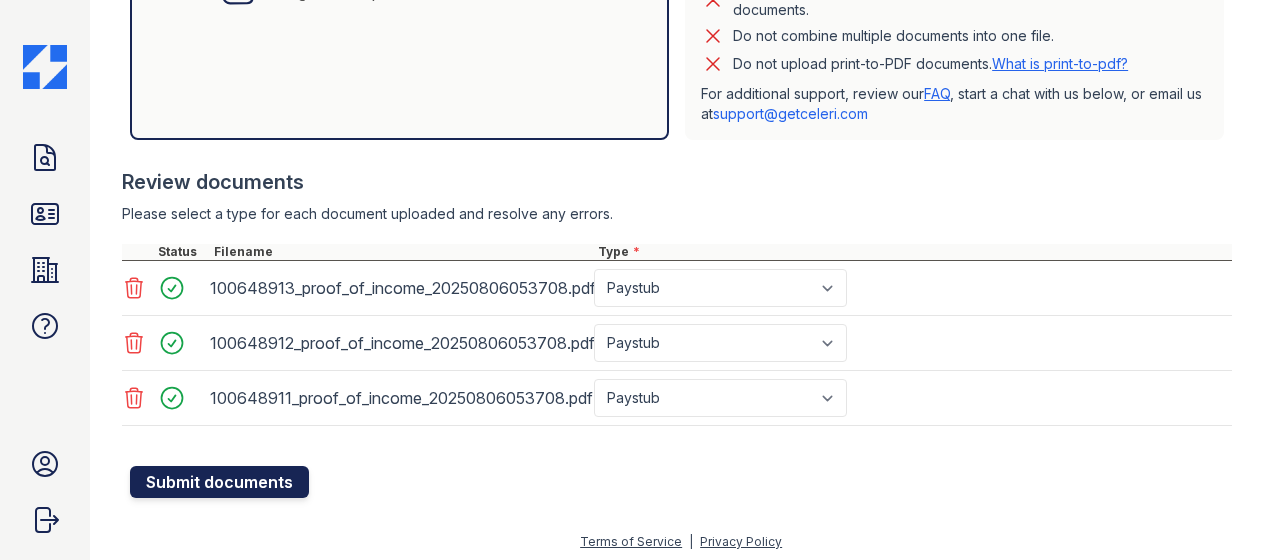 click on "Submit documents" at bounding box center (219, 482) 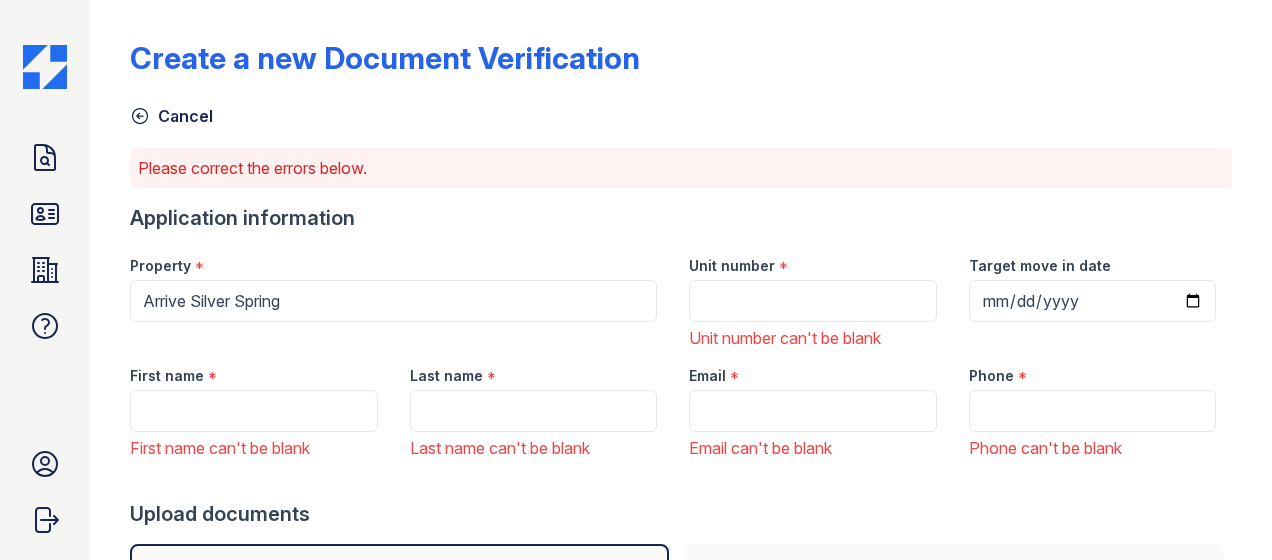 scroll, scrollTop: 22, scrollLeft: 0, axis: vertical 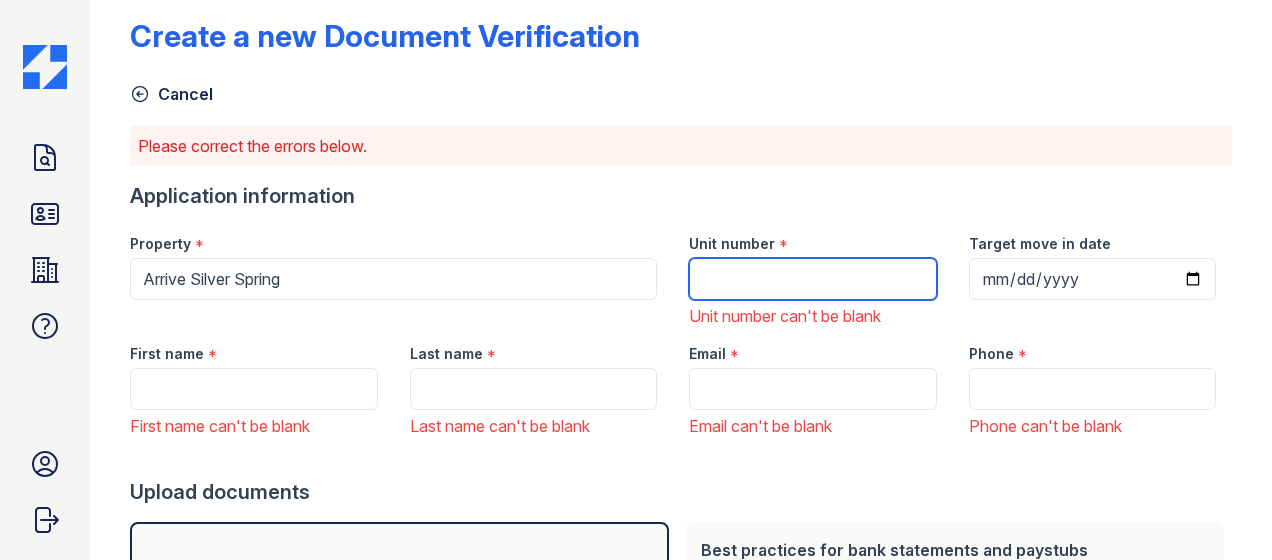 click on "Unit number" at bounding box center [812, 279] 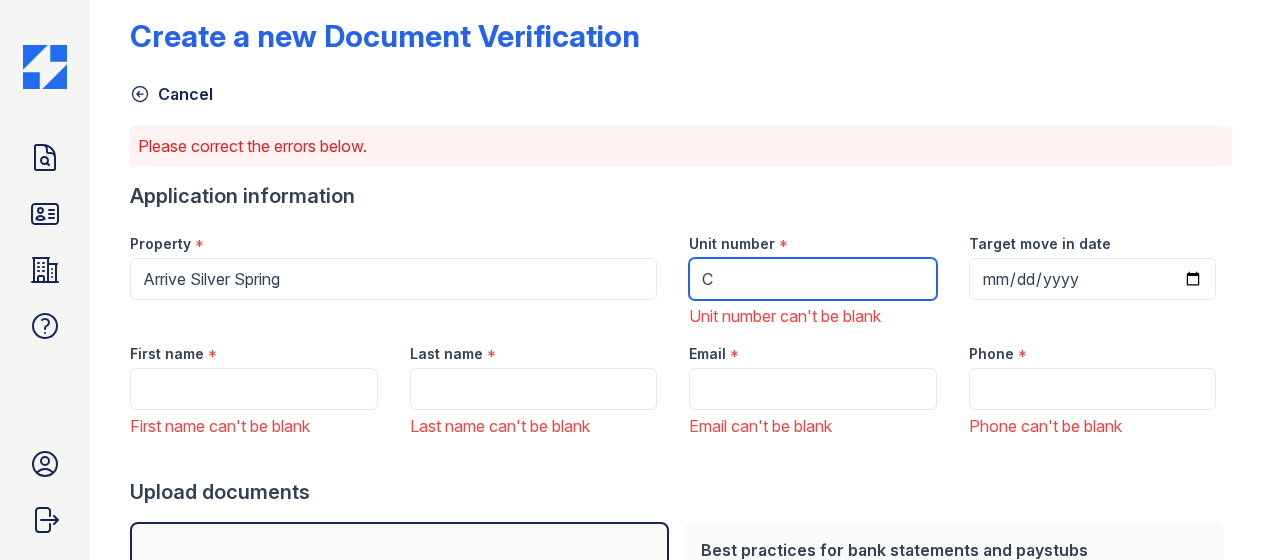 click on "C" at bounding box center (812, 279) 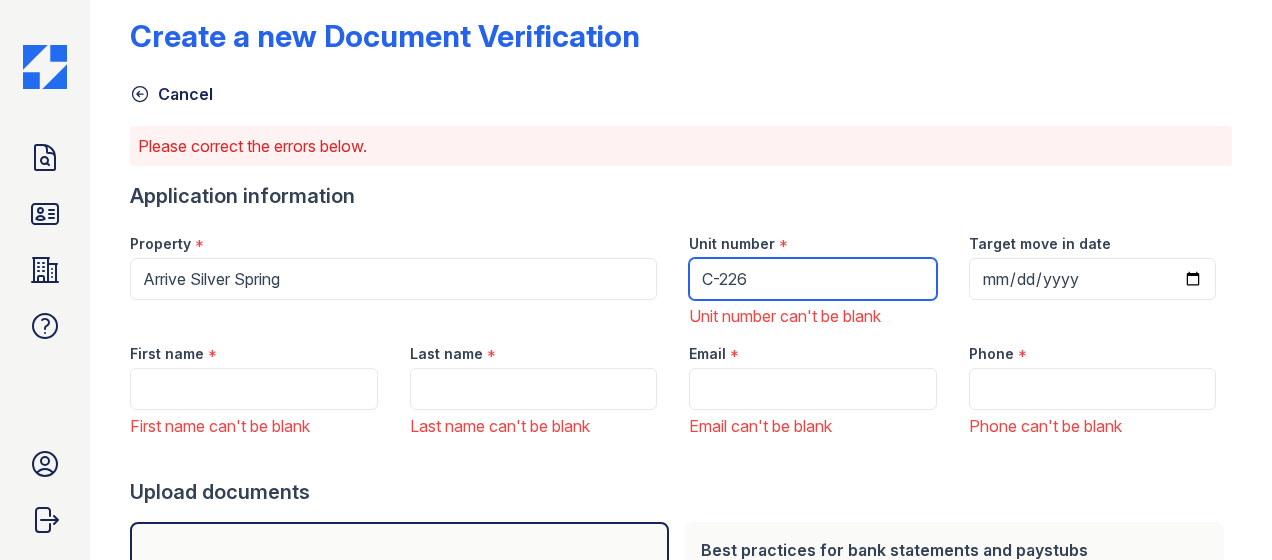 type on "C-226" 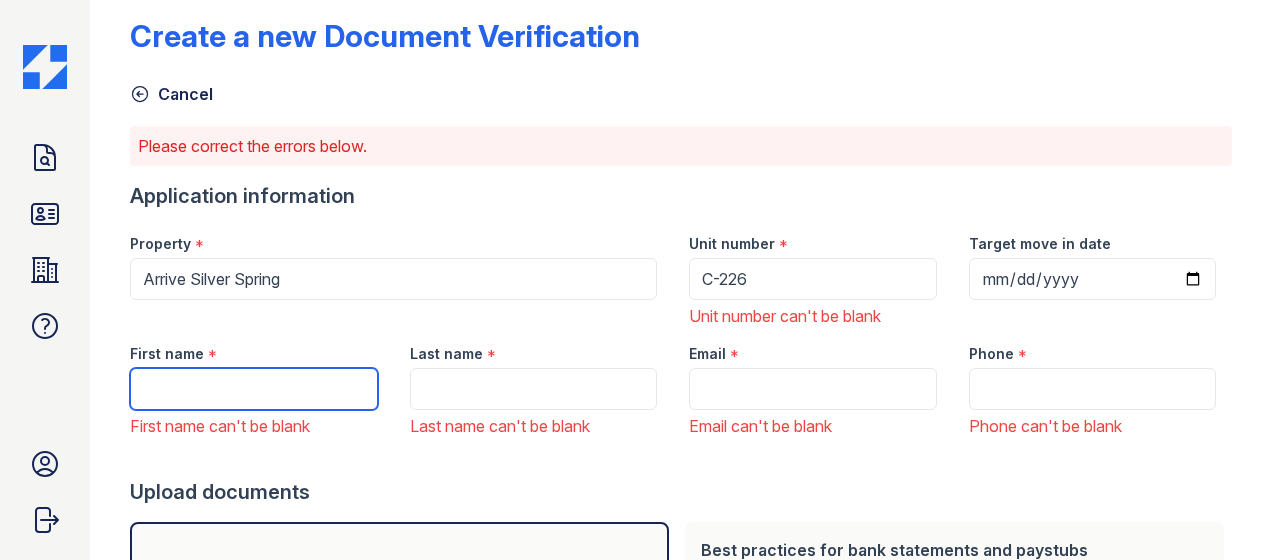 click on "First name" at bounding box center (253, 389) 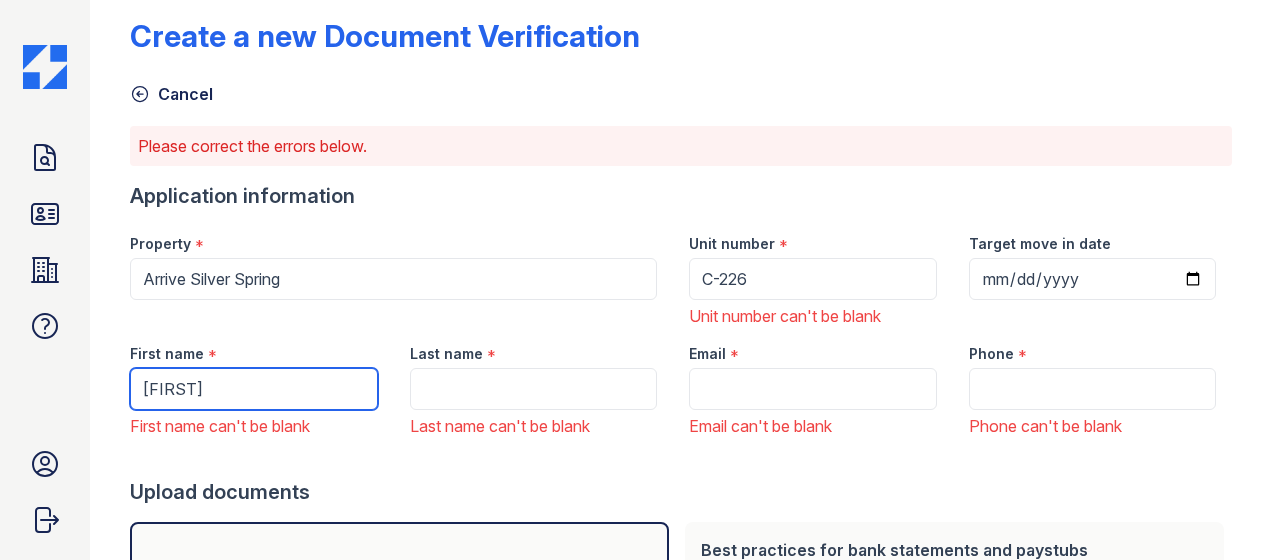 type on "Elka" 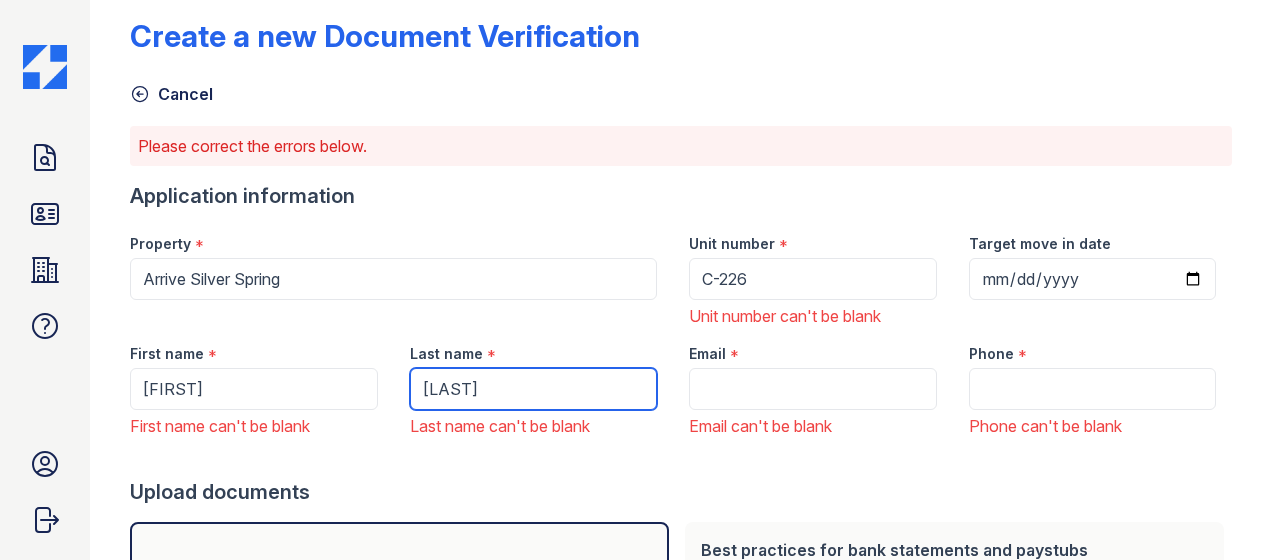 type on "Gaston-Williams" 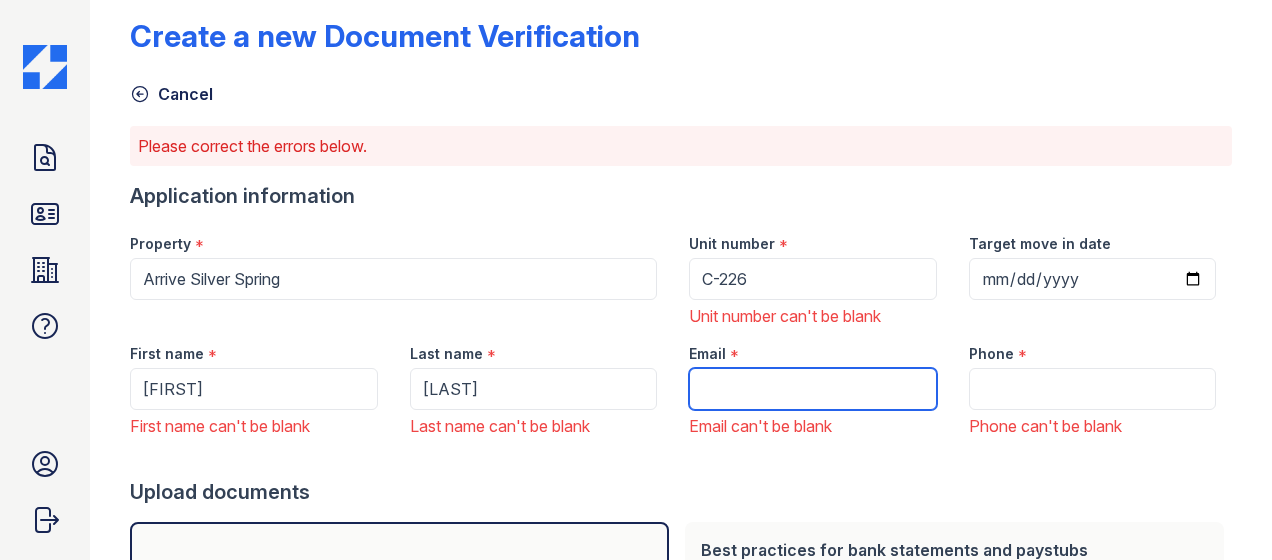 click on "Email" at bounding box center [812, 389] 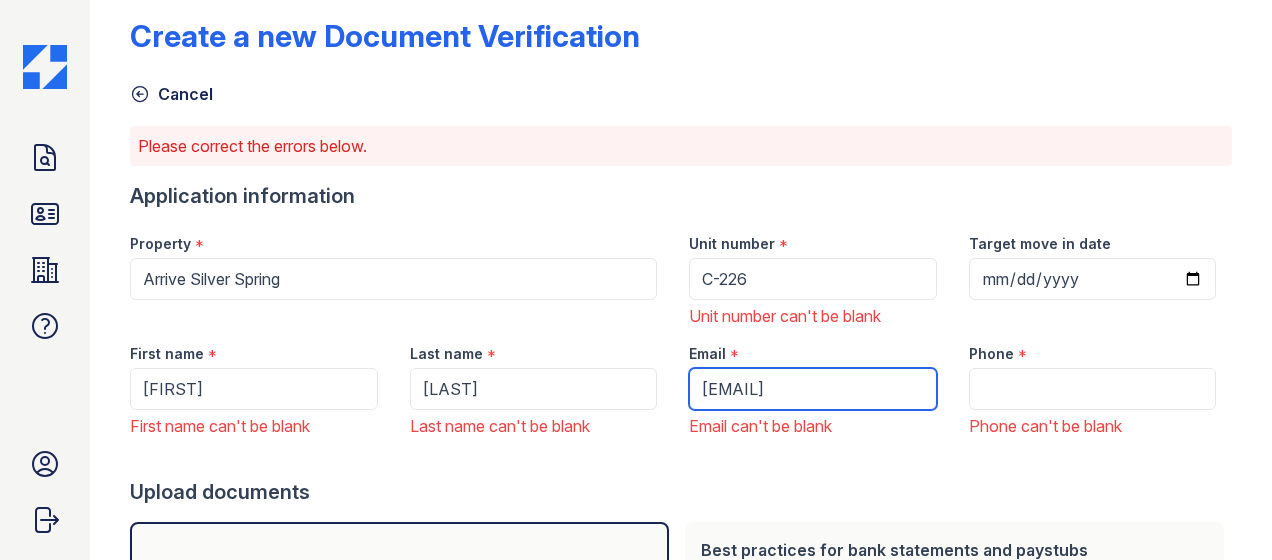 type on "[EMAIL]" 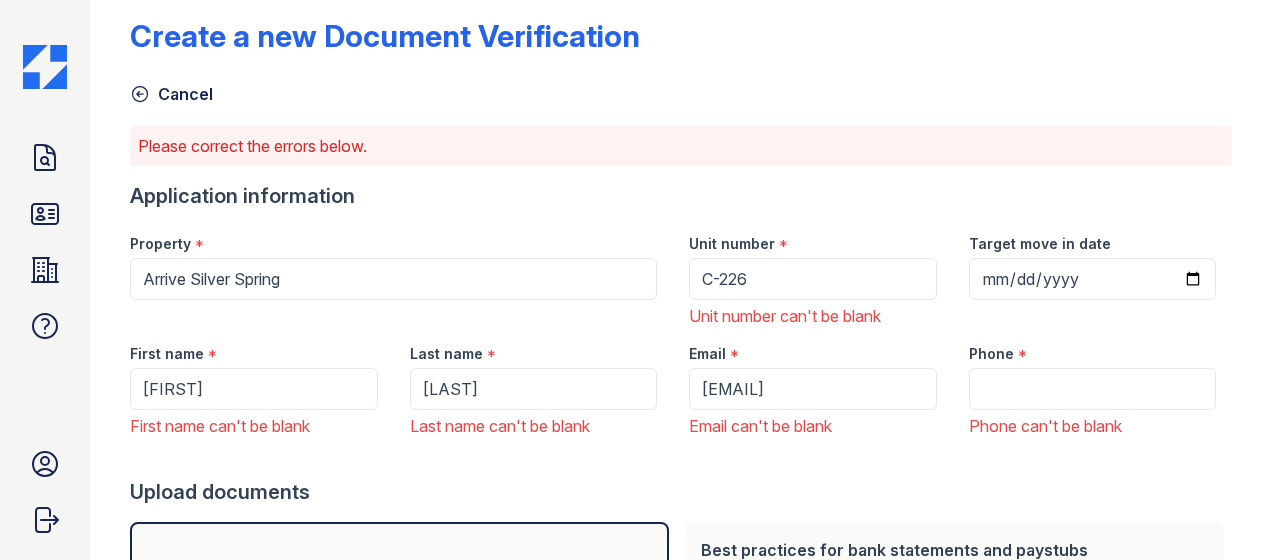 click on "Unit number
*
C-226
Unit number can't be blank" at bounding box center (812, 273) 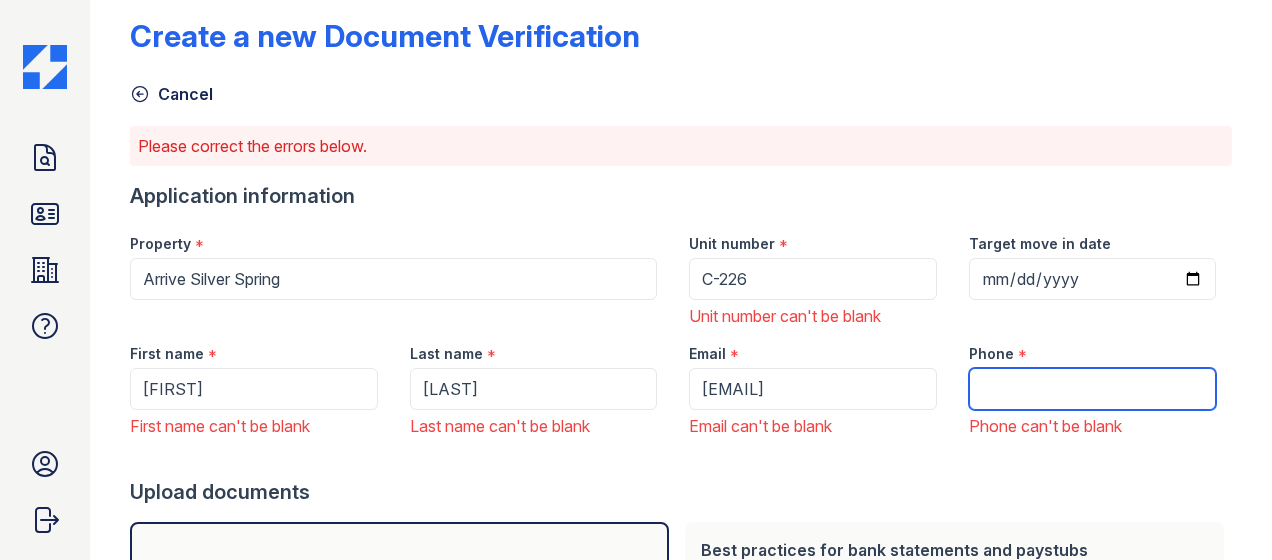 click on "Phone" at bounding box center (1092, 389) 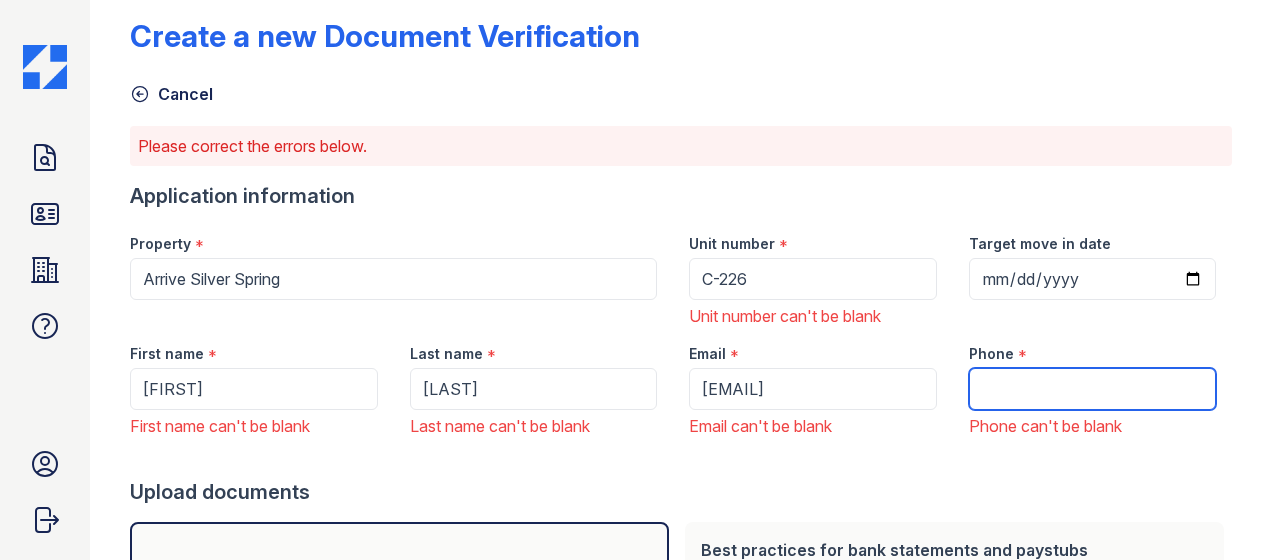 click on "Phone" at bounding box center [1092, 389] 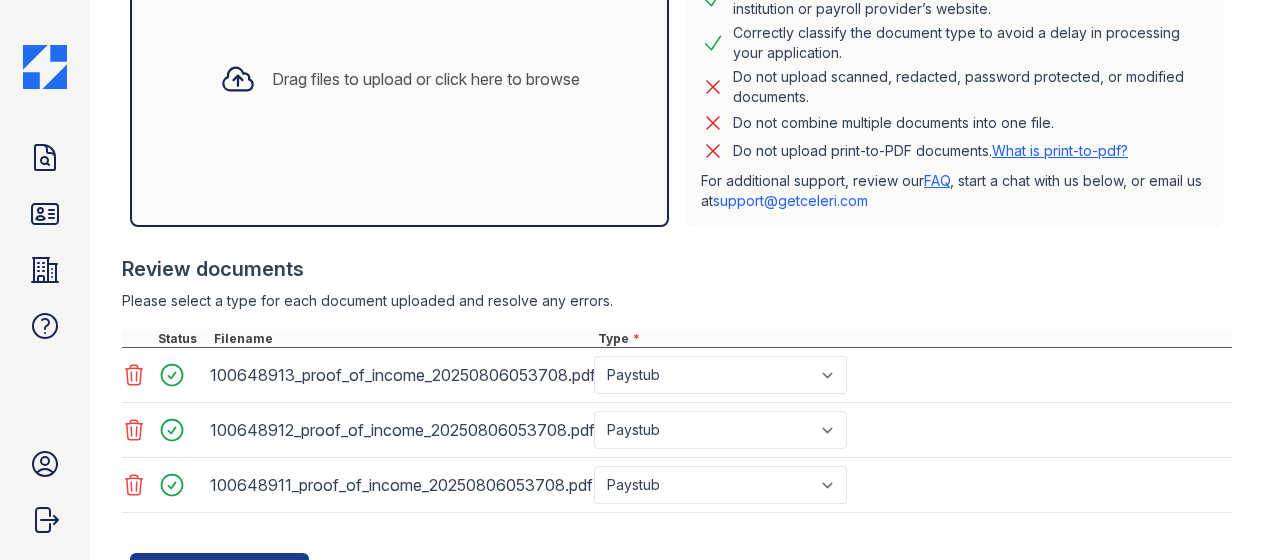 scroll, scrollTop: 701, scrollLeft: 0, axis: vertical 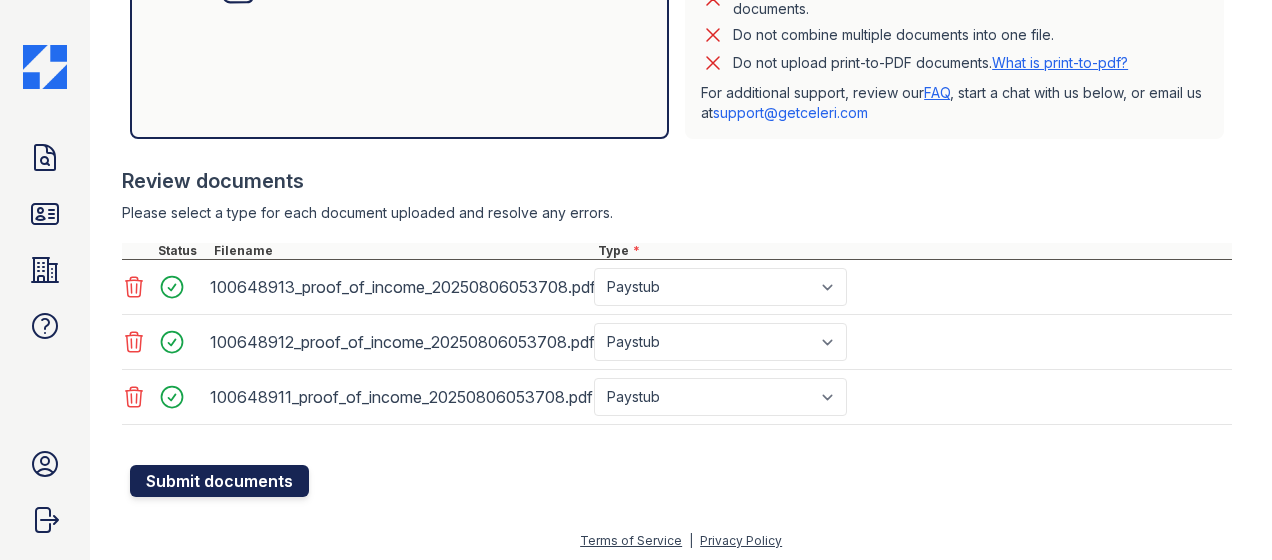type on "(734) 353-2907" 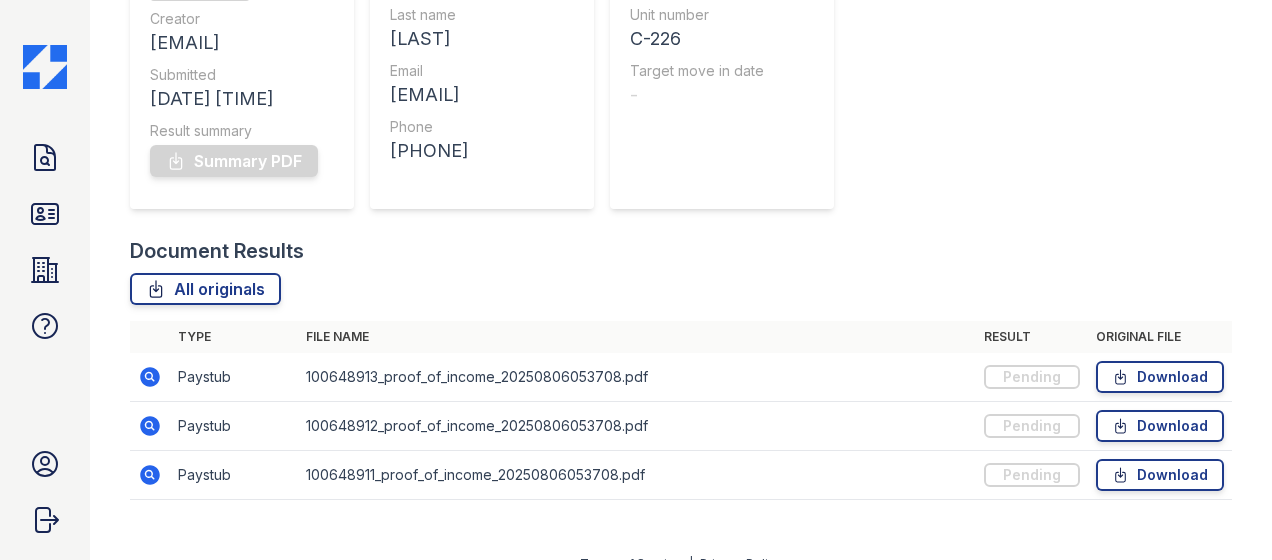 scroll, scrollTop: 338, scrollLeft: 0, axis: vertical 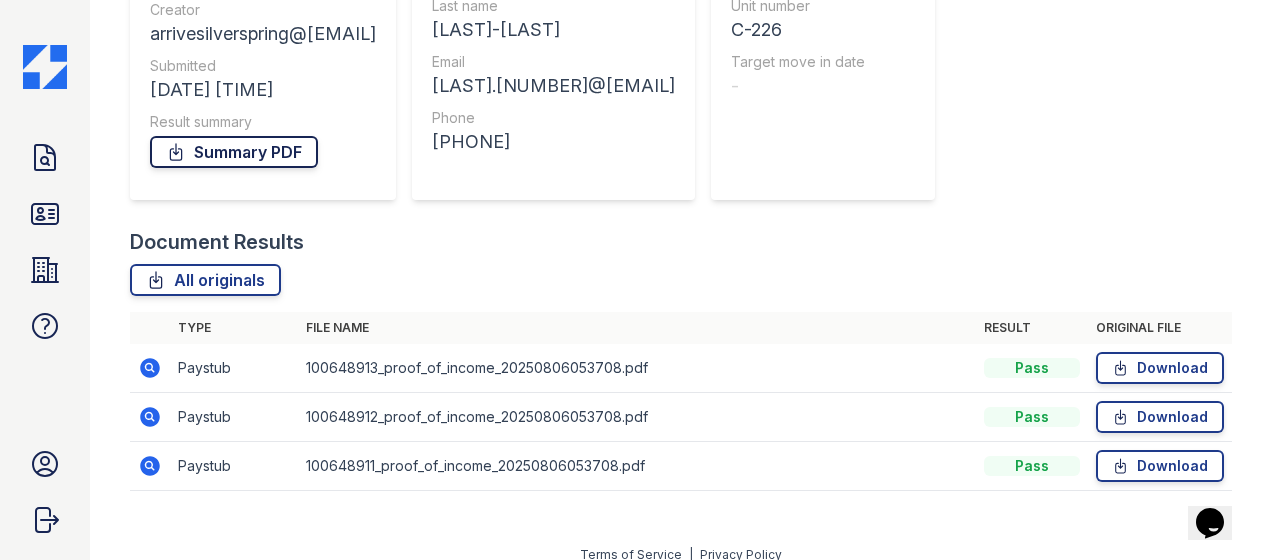 click on "Summary PDF" at bounding box center (234, 152) 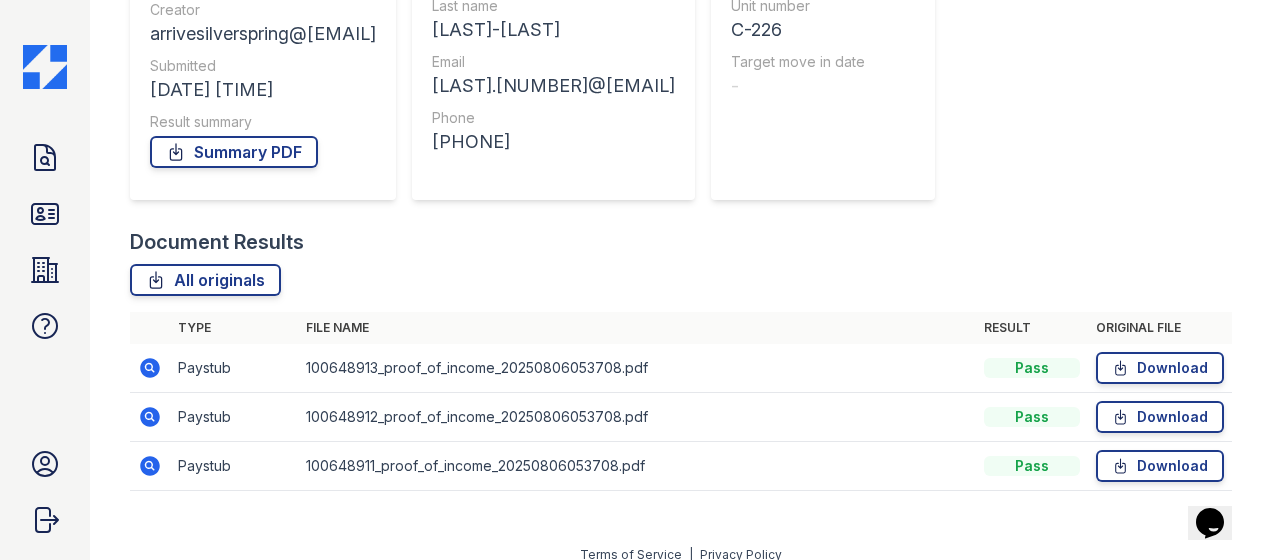 click 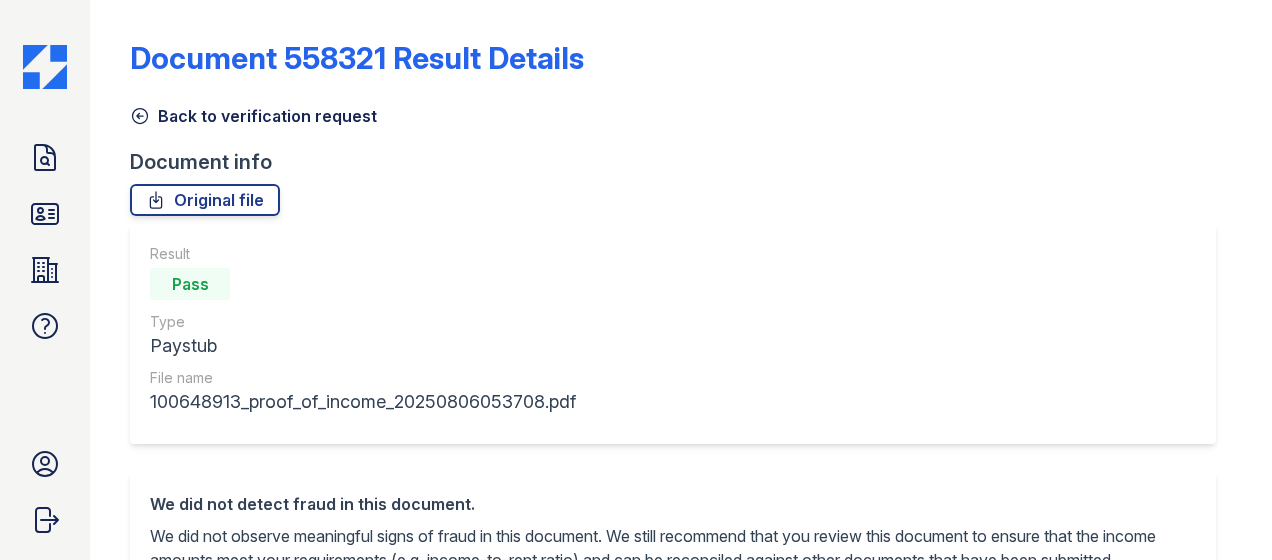 scroll, scrollTop: 0, scrollLeft: 0, axis: both 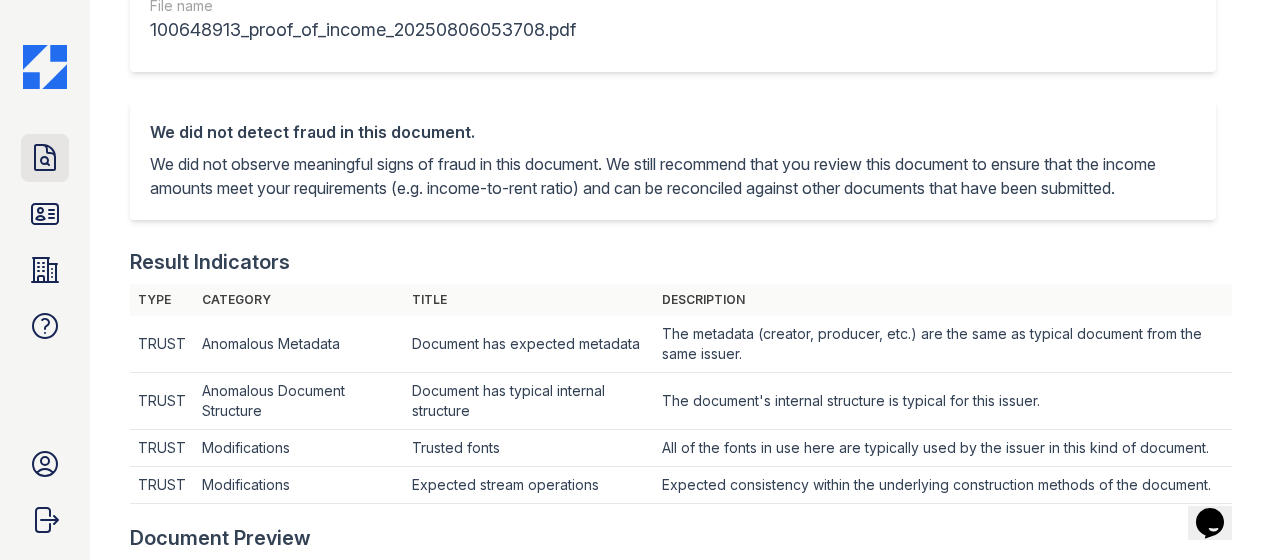 click 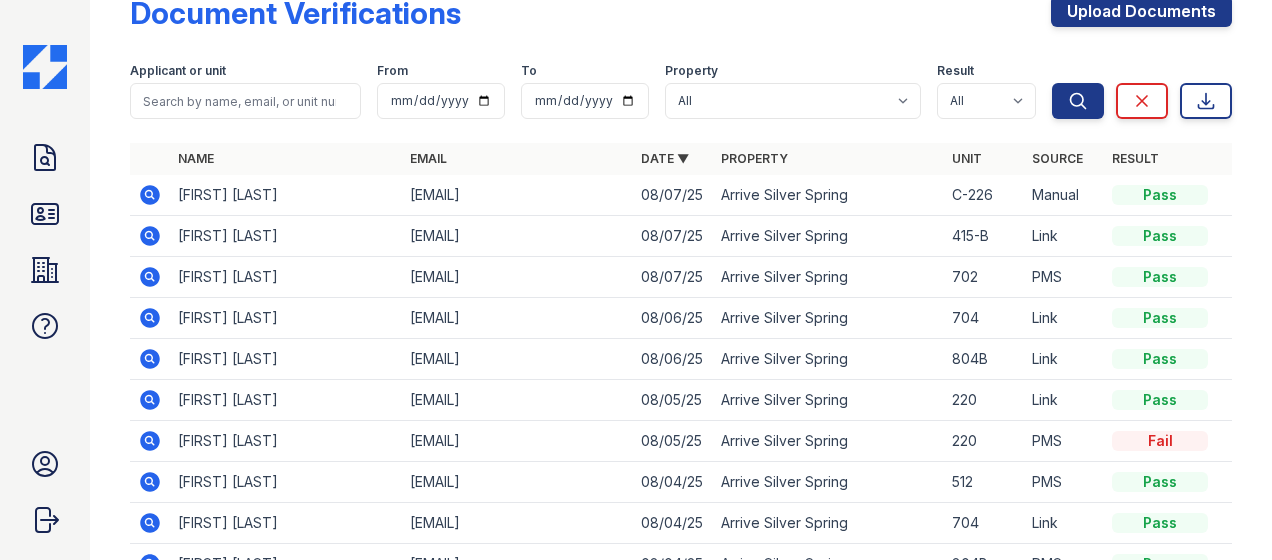 scroll, scrollTop: 1, scrollLeft: 0, axis: vertical 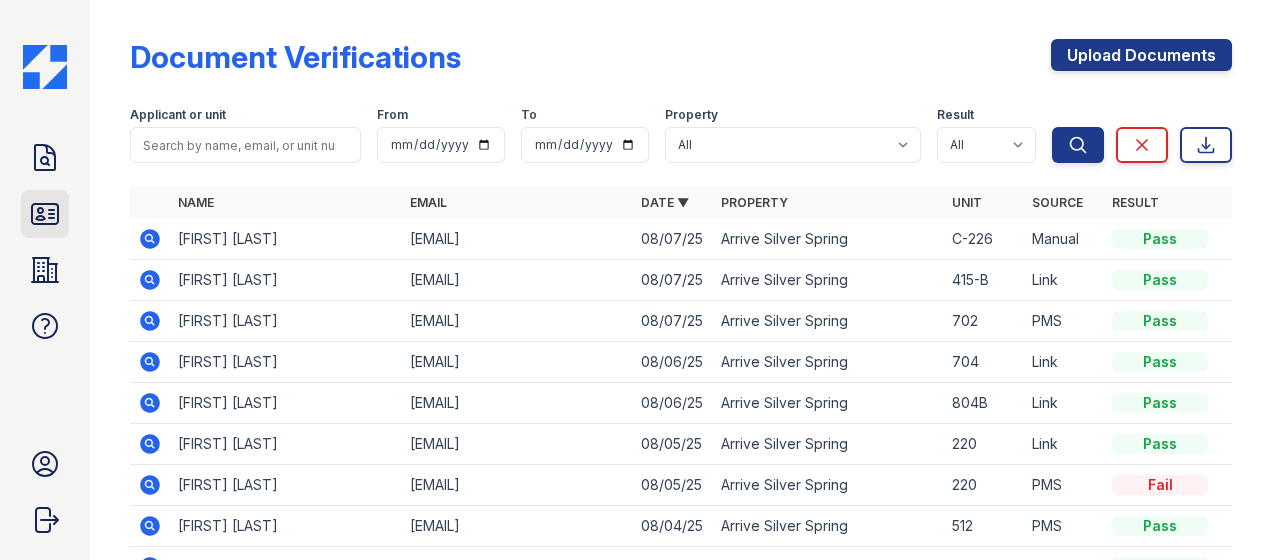 click 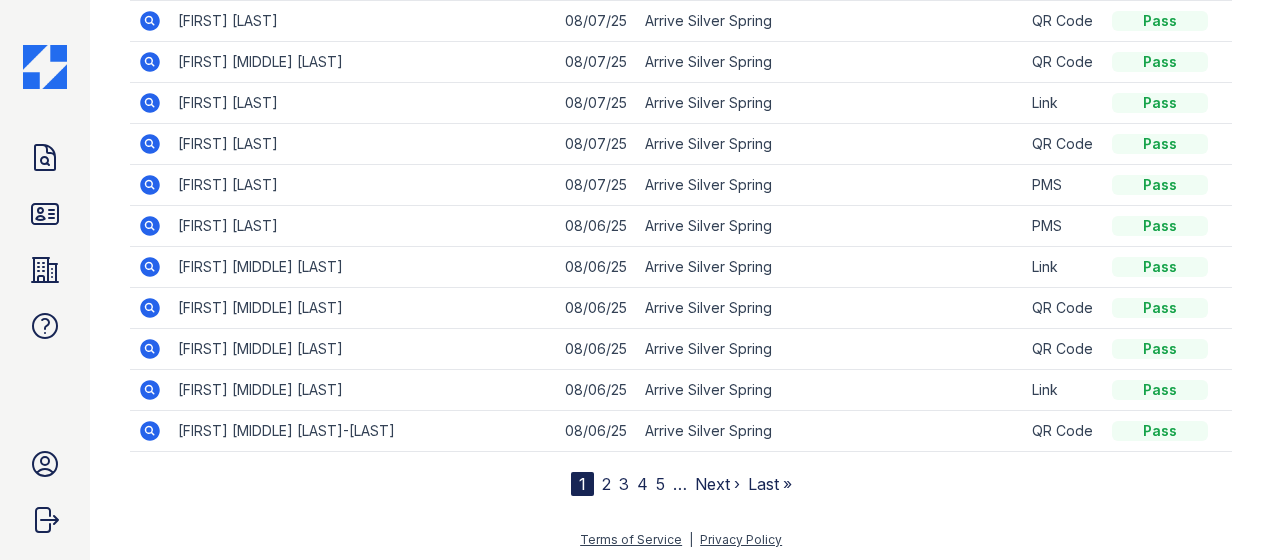scroll, scrollTop: 0, scrollLeft: 0, axis: both 